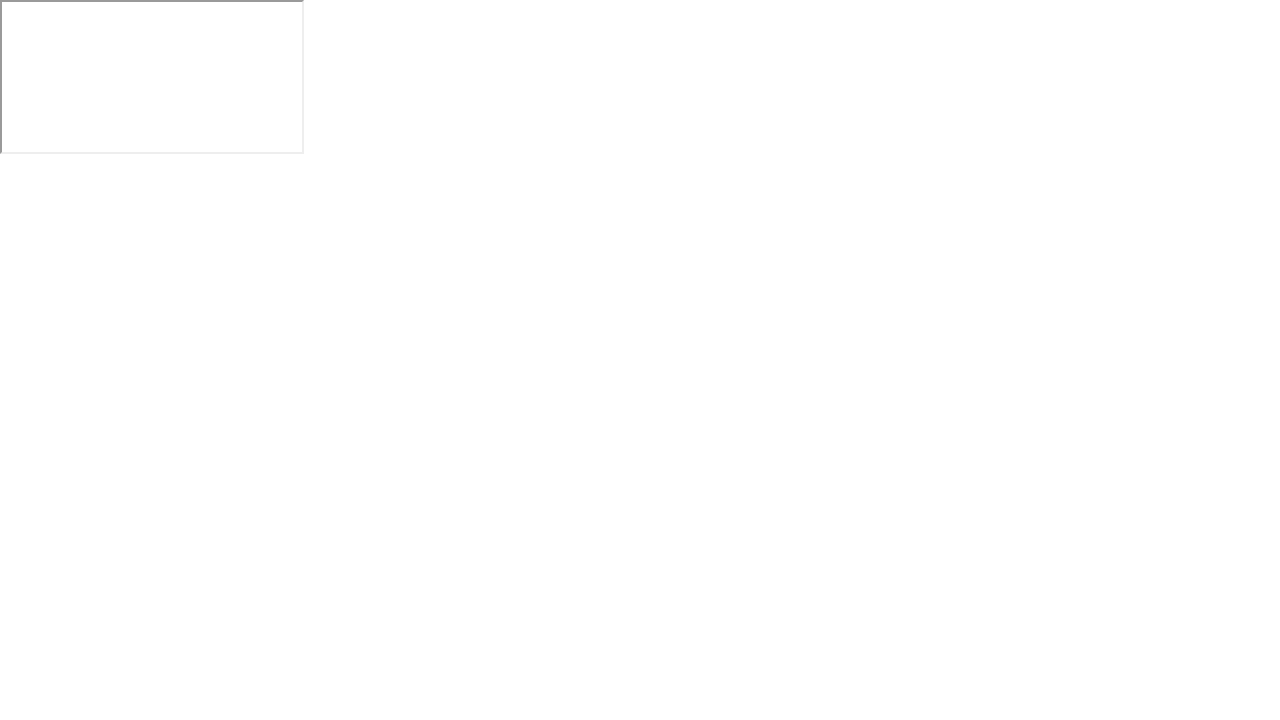 scroll, scrollTop: 0, scrollLeft: 0, axis: both 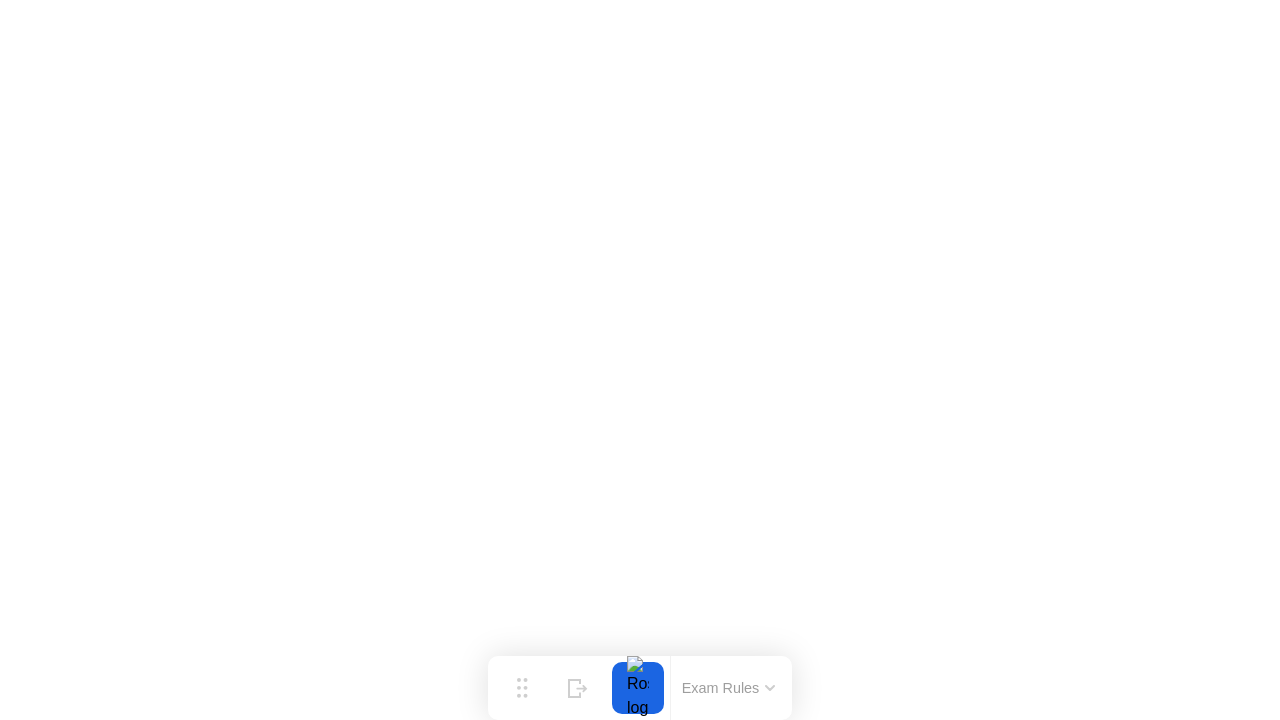 click 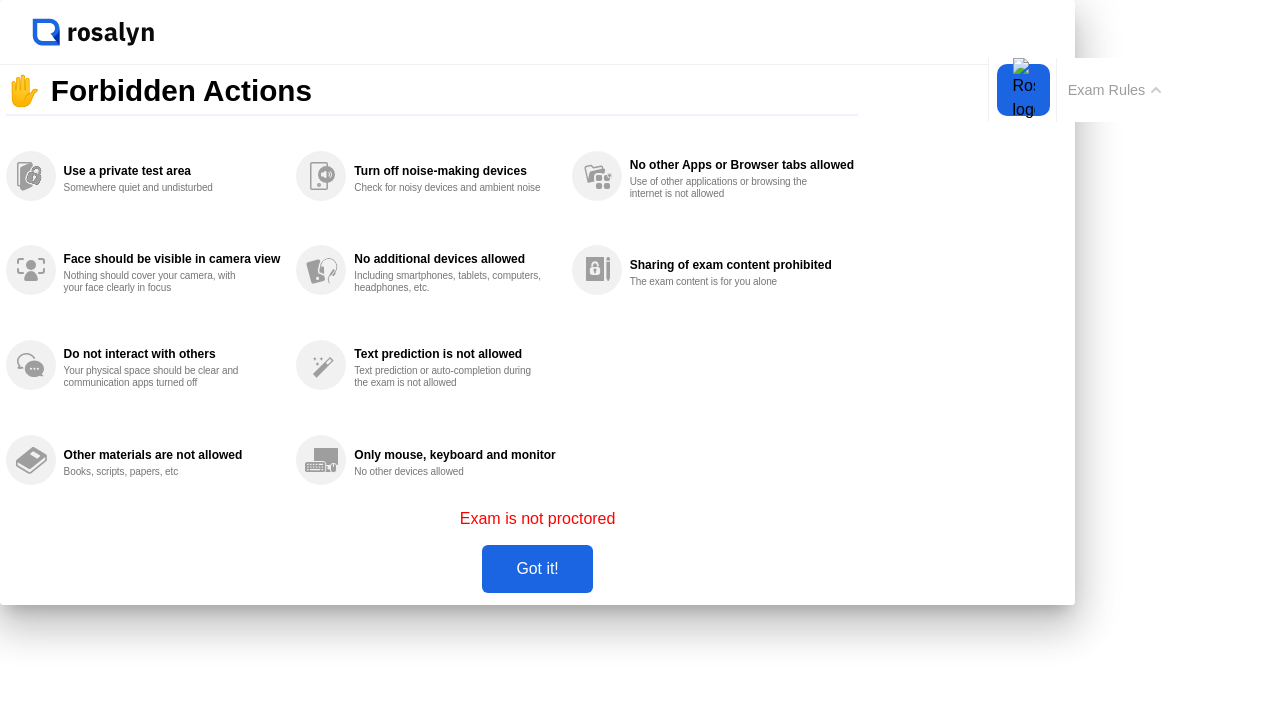 click 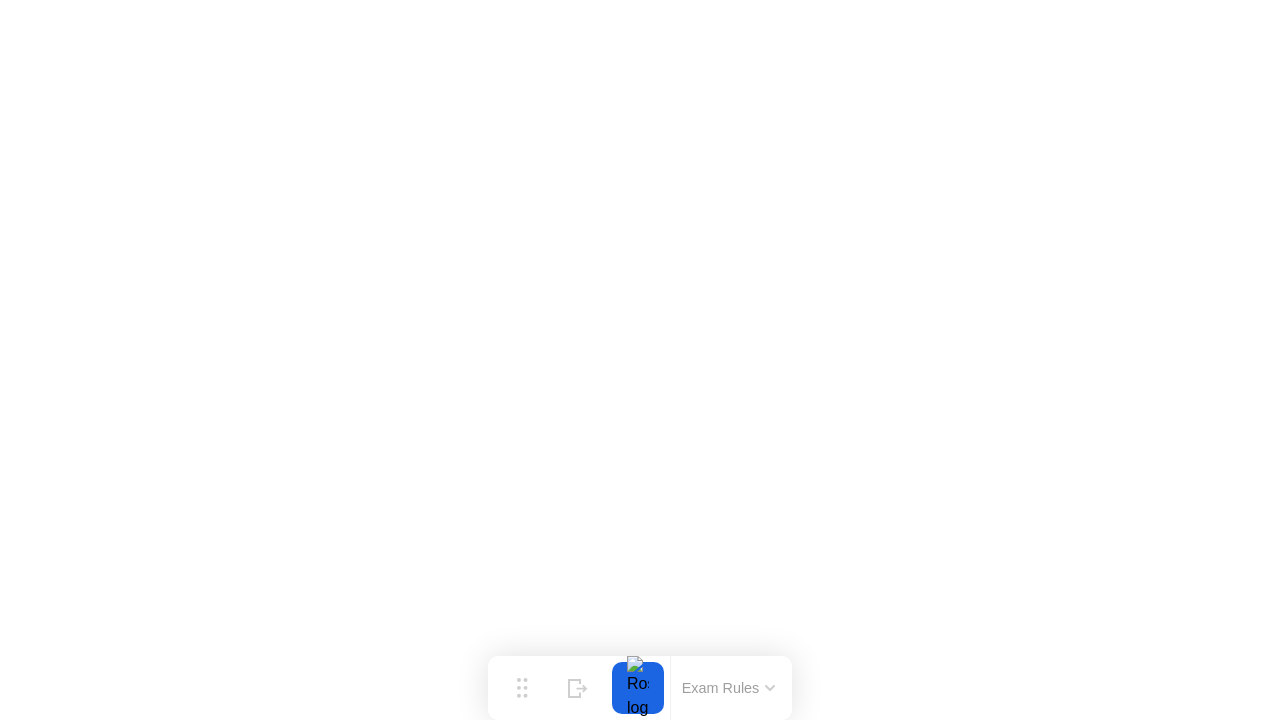 click on "Exam Rules" 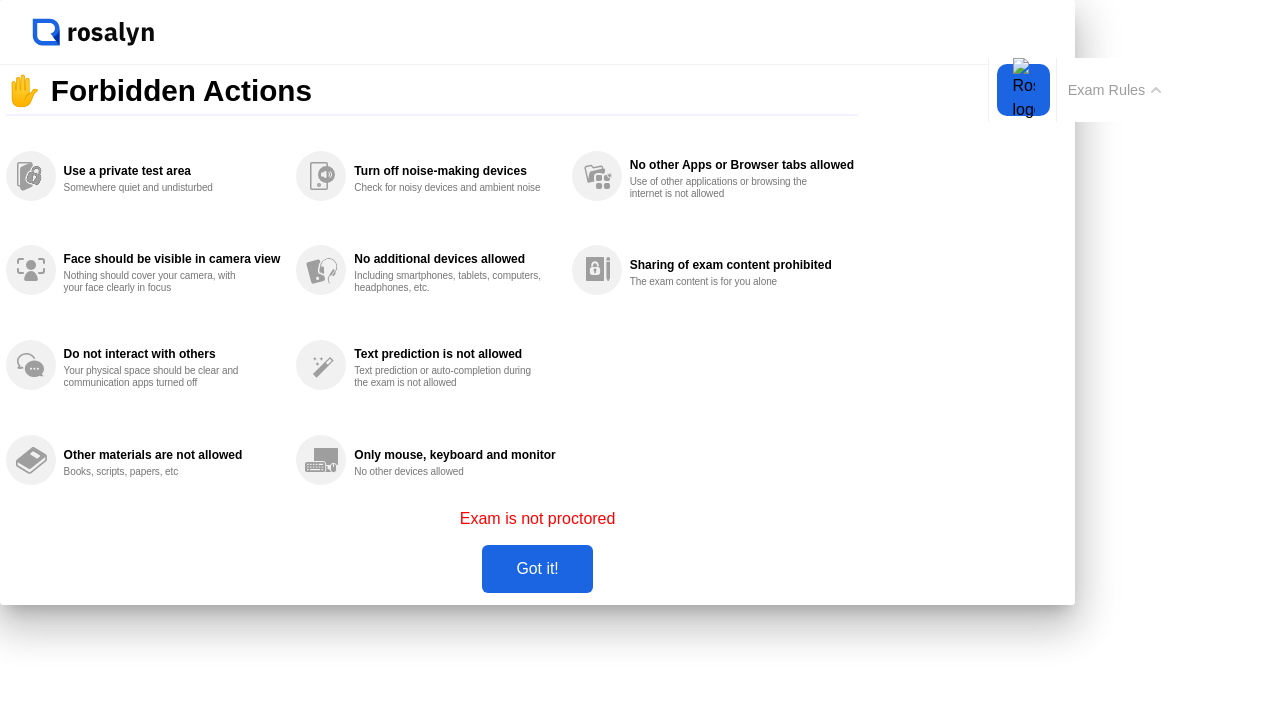 click on "Got it!" at bounding box center [537, 569] 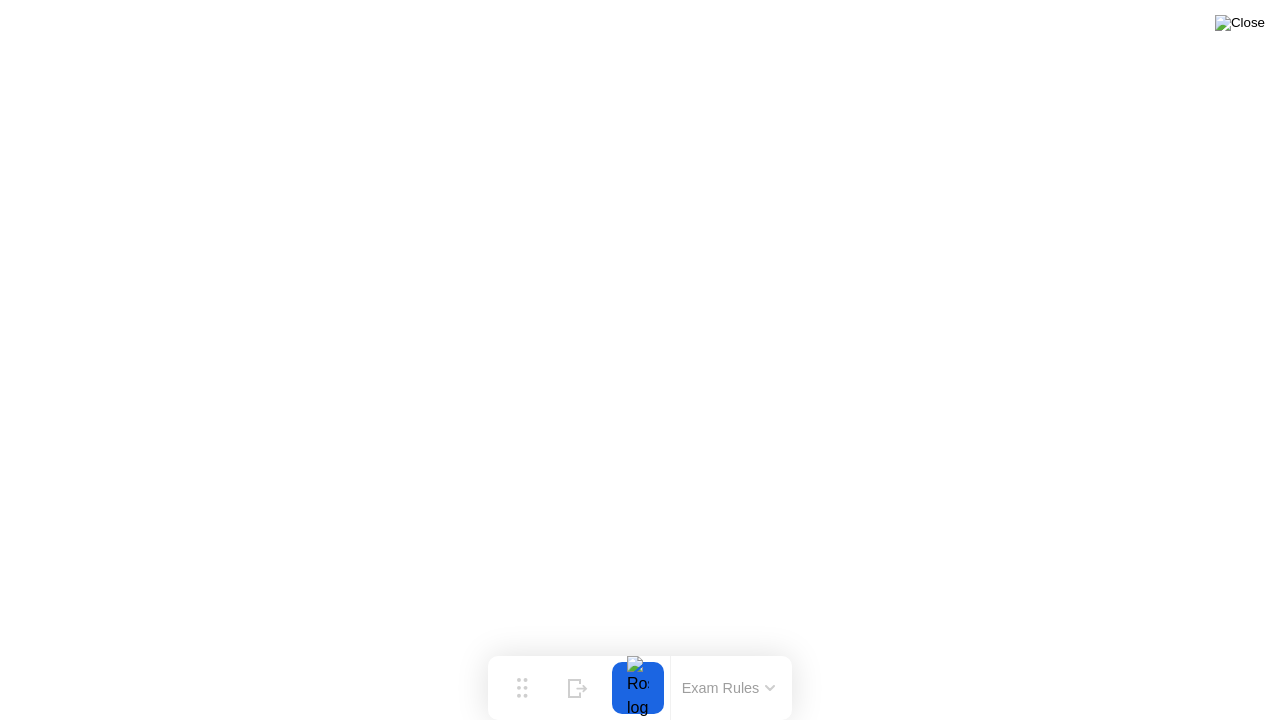 click at bounding box center (1240, 23) 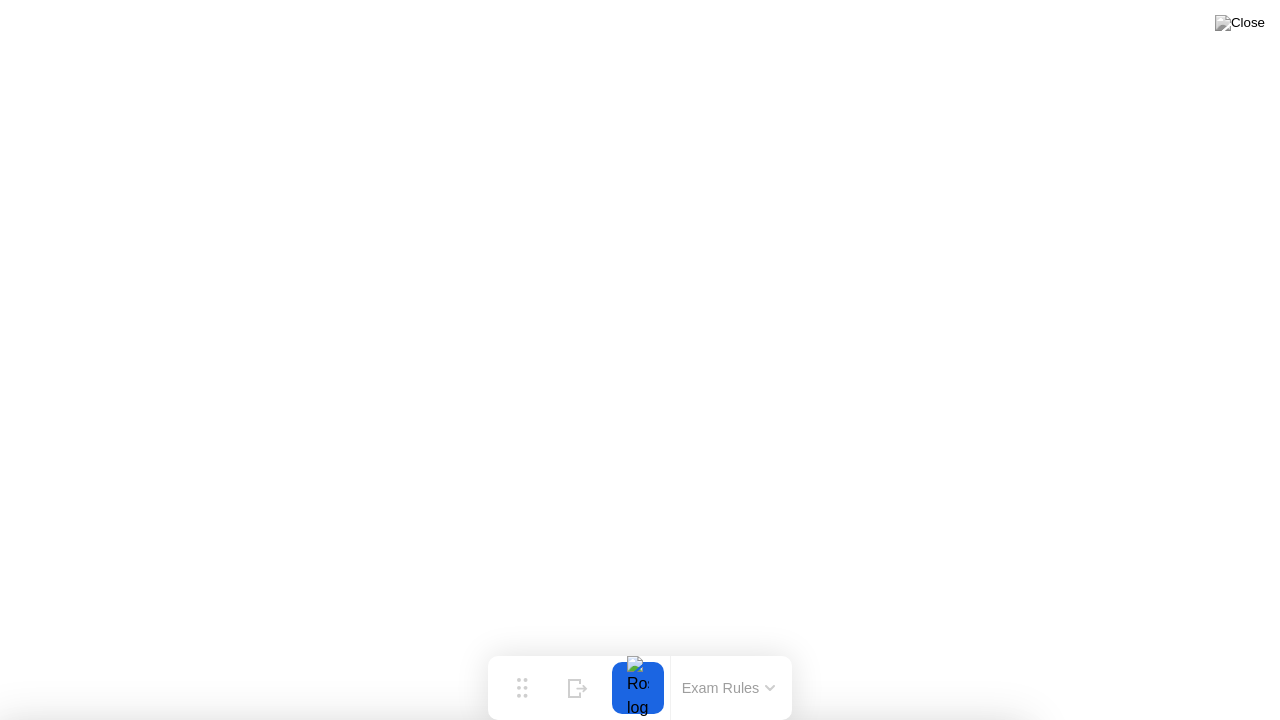 click on "No" at bounding box center (560, 833) 